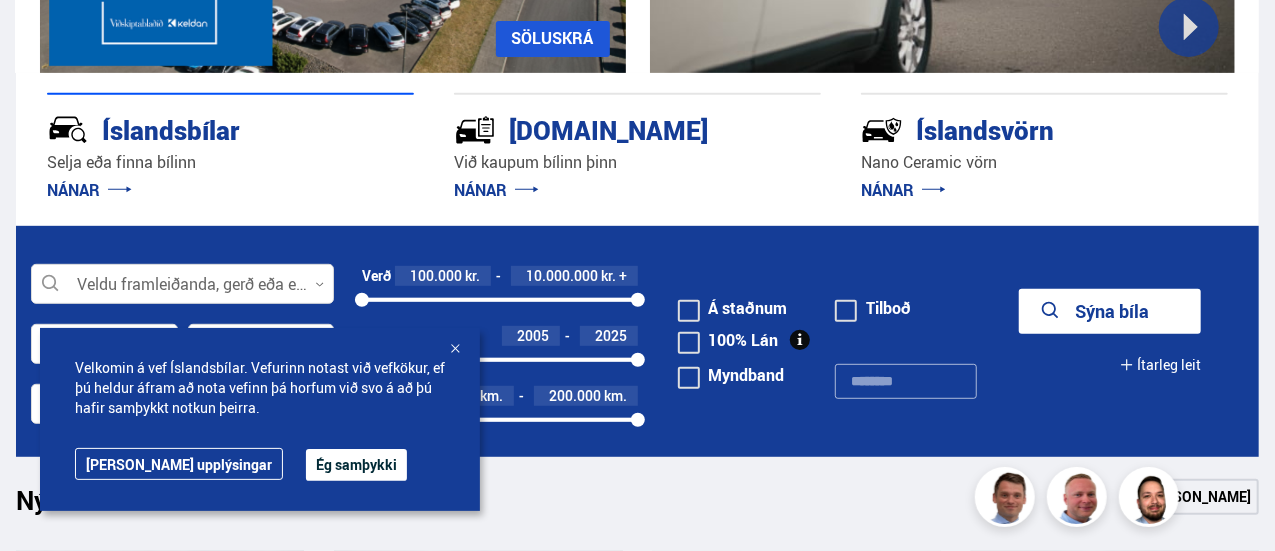 scroll, scrollTop: 500, scrollLeft: 0, axis: vertical 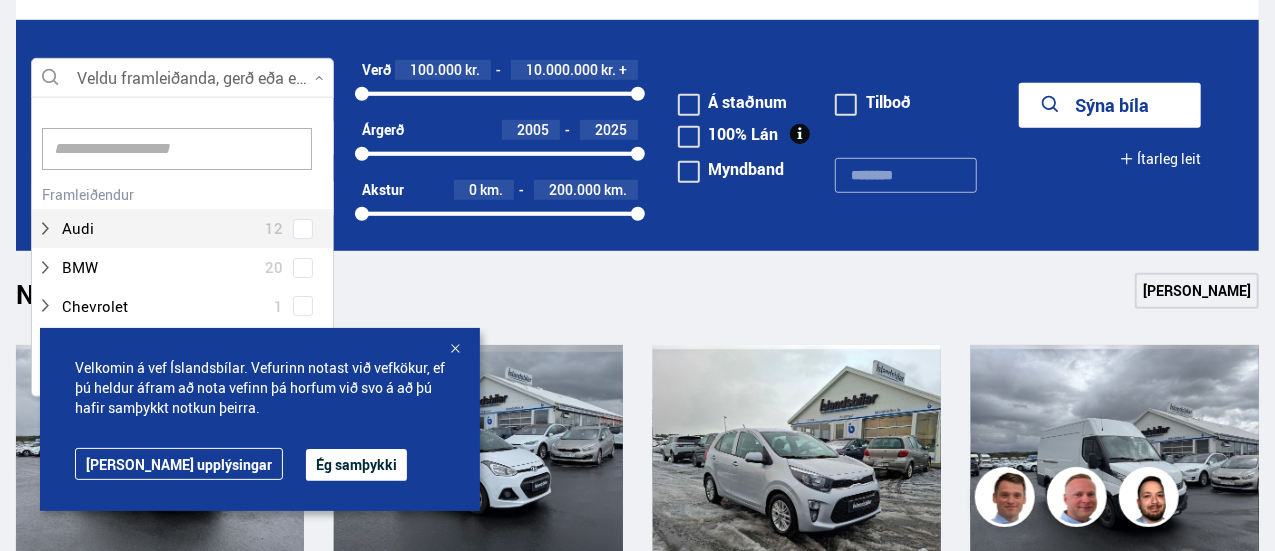 click 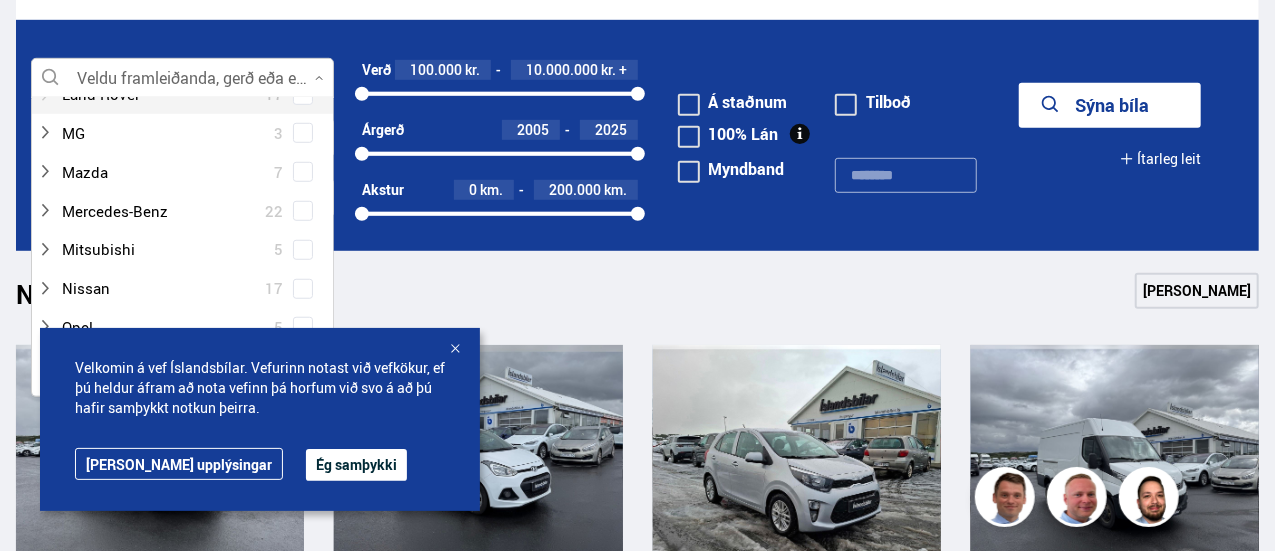 scroll, scrollTop: 800, scrollLeft: 0, axis: vertical 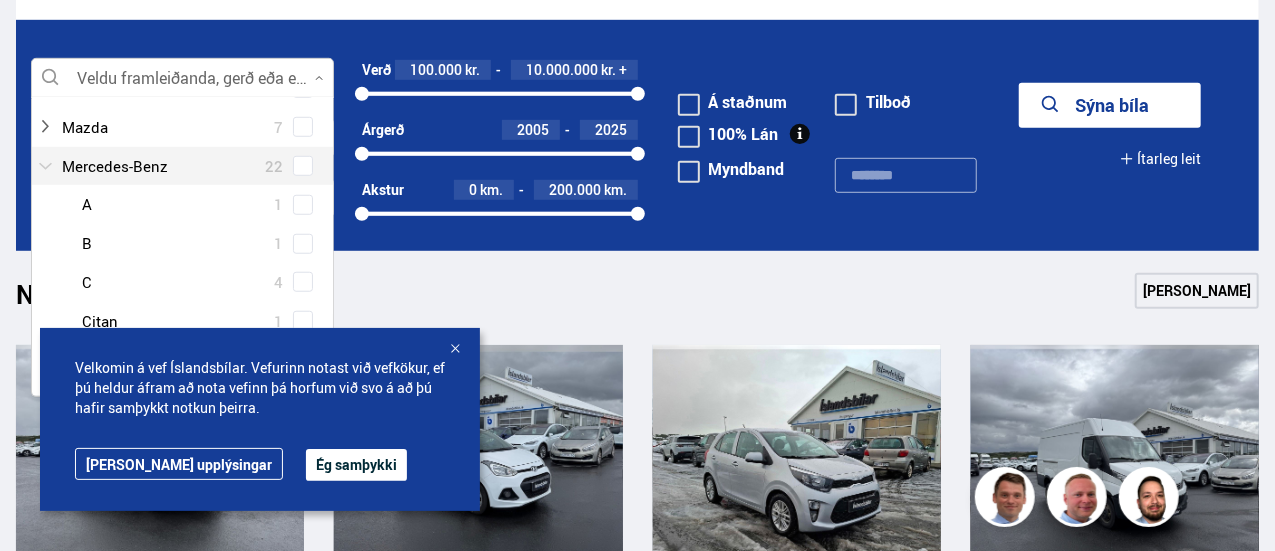 click at bounding box center [162, 166] 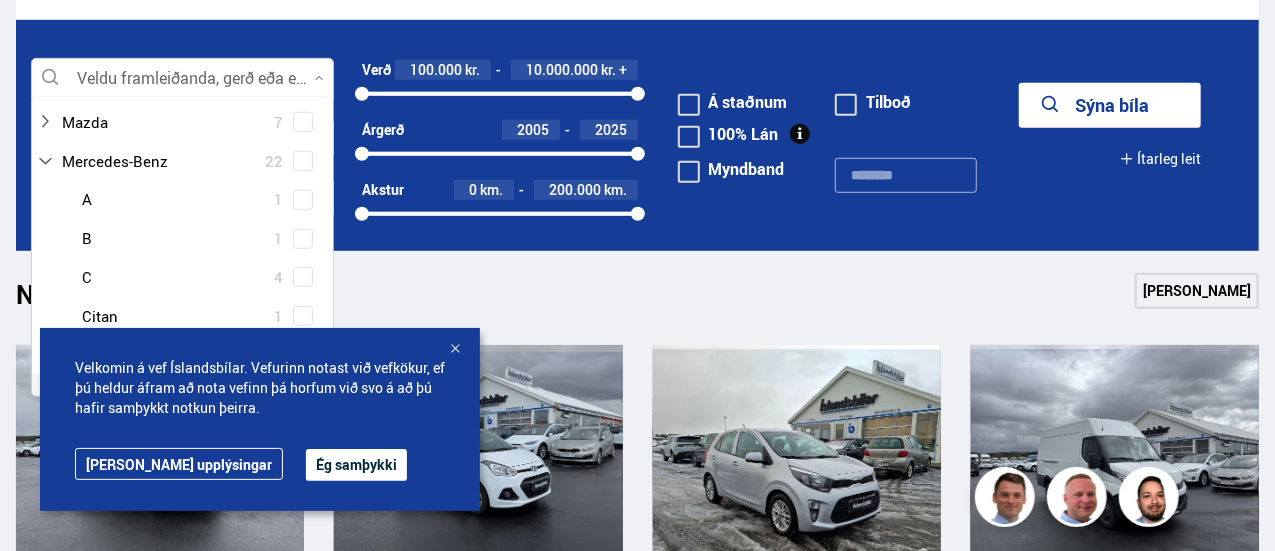 scroll, scrollTop: 800, scrollLeft: 0, axis: vertical 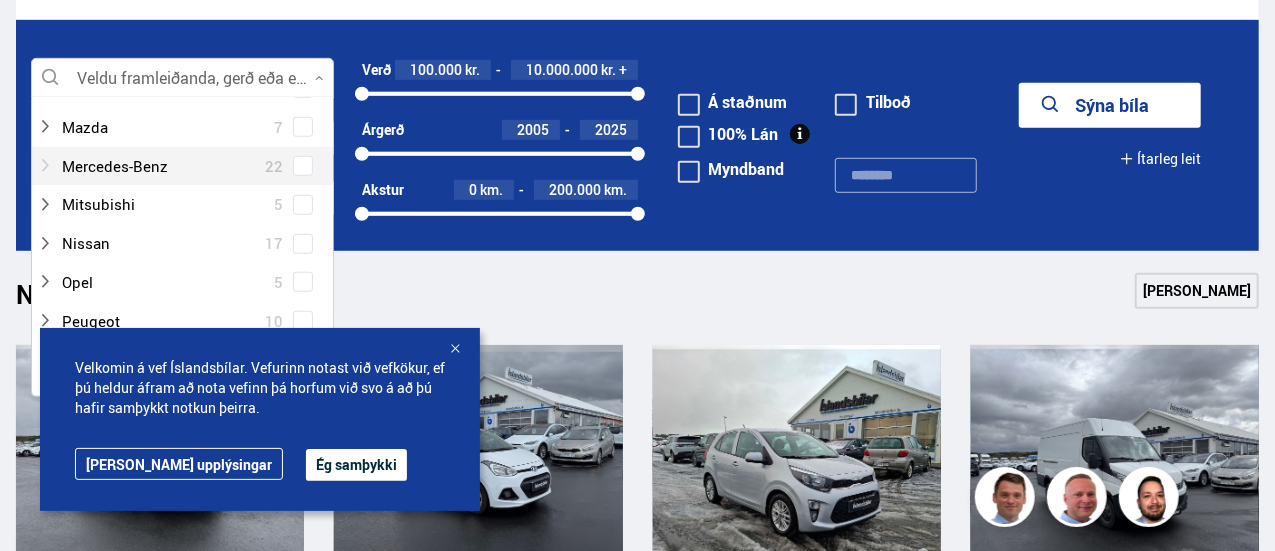 click at bounding box center [162, 166] 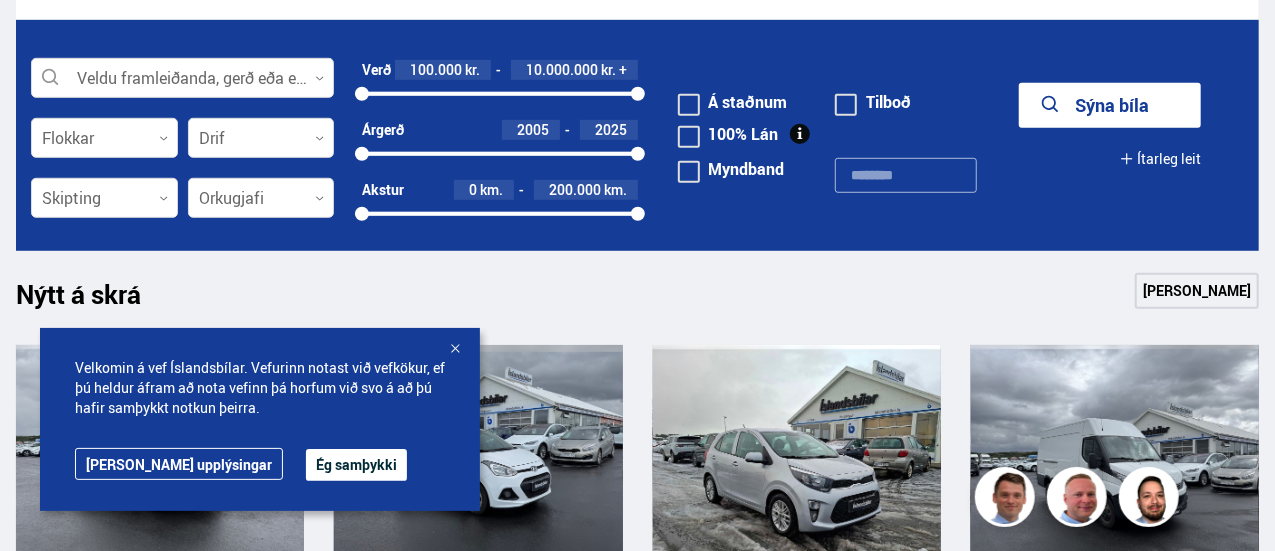 click on "km." at bounding box center (616, 190) 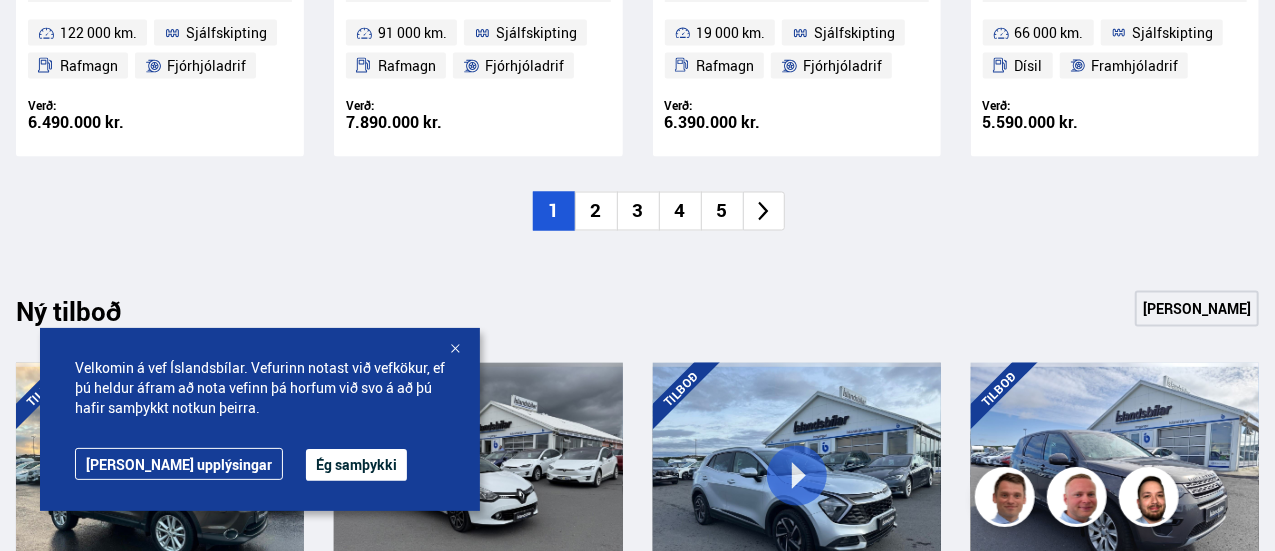 scroll, scrollTop: 1800, scrollLeft: 0, axis: vertical 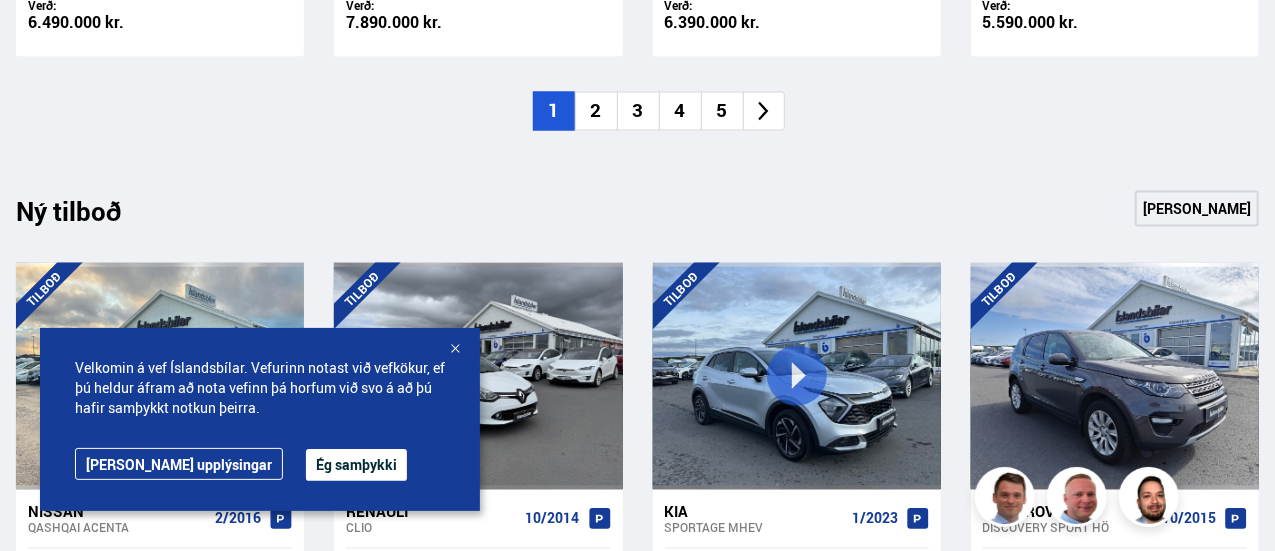 click on "2" at bounding box center (596, 111) 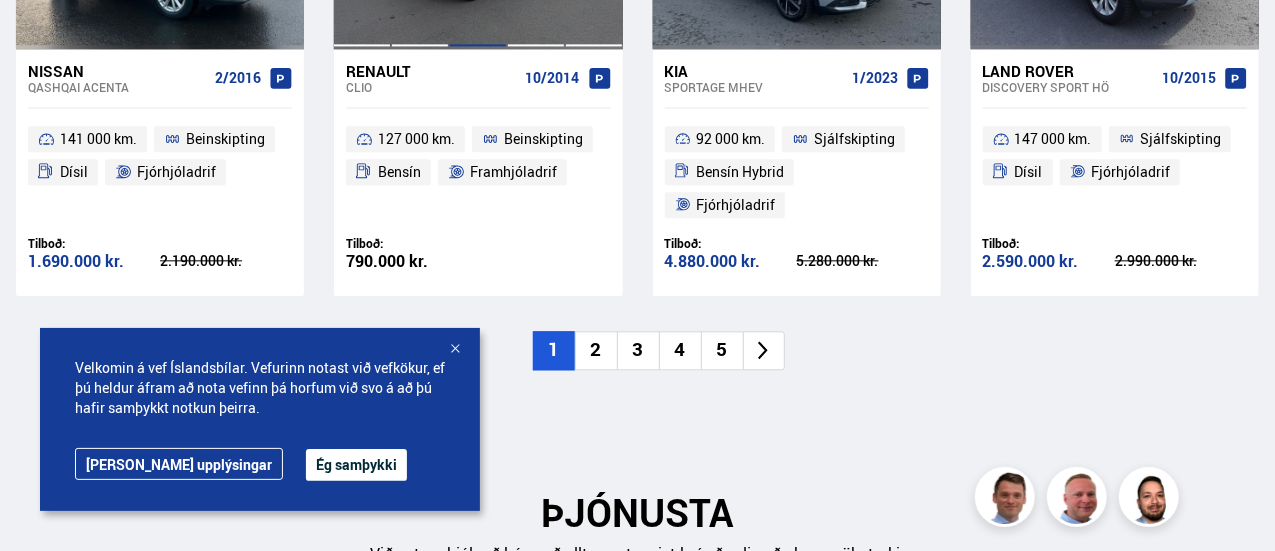 scroll, scrollTop: 2300, scrollLeft: 0, axis: vertical 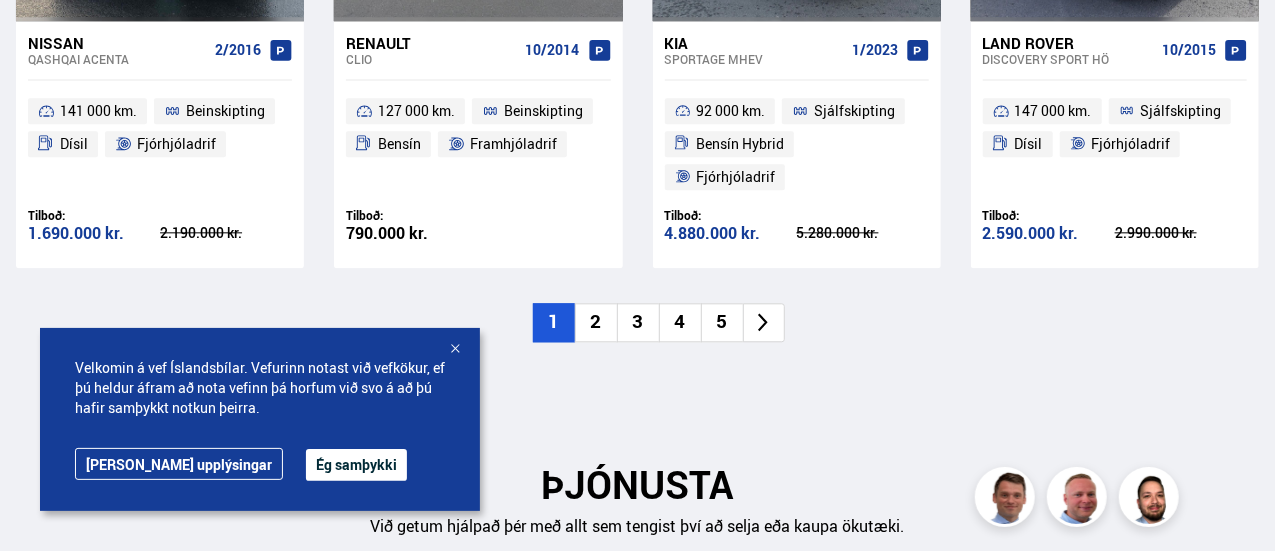 click on "2" at bounding box center [596, 322] 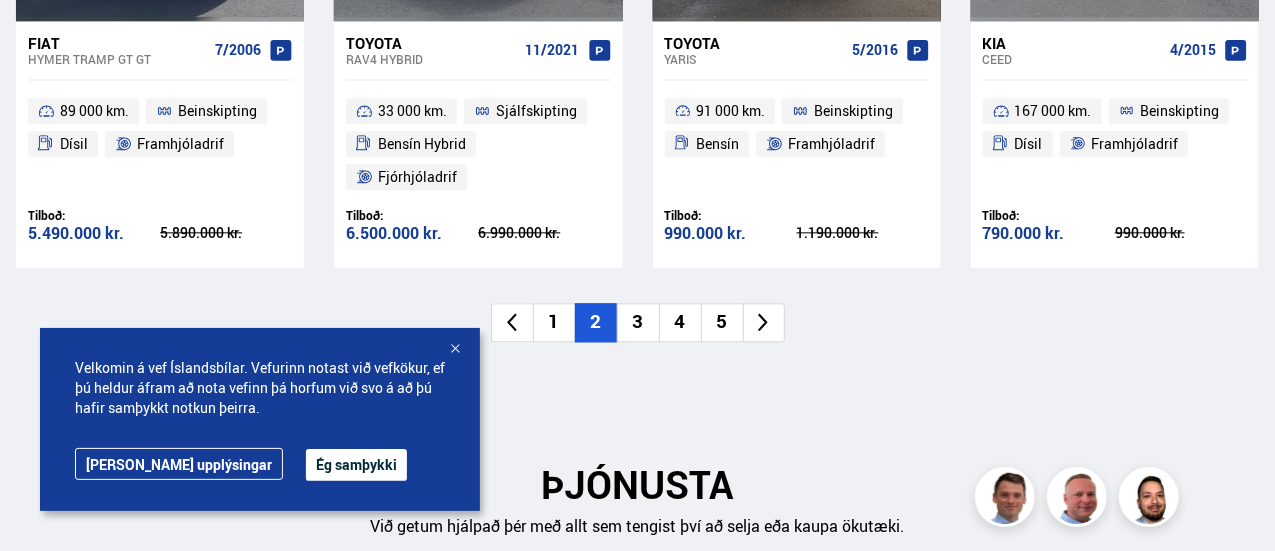 click at bounding box center [455, 350] 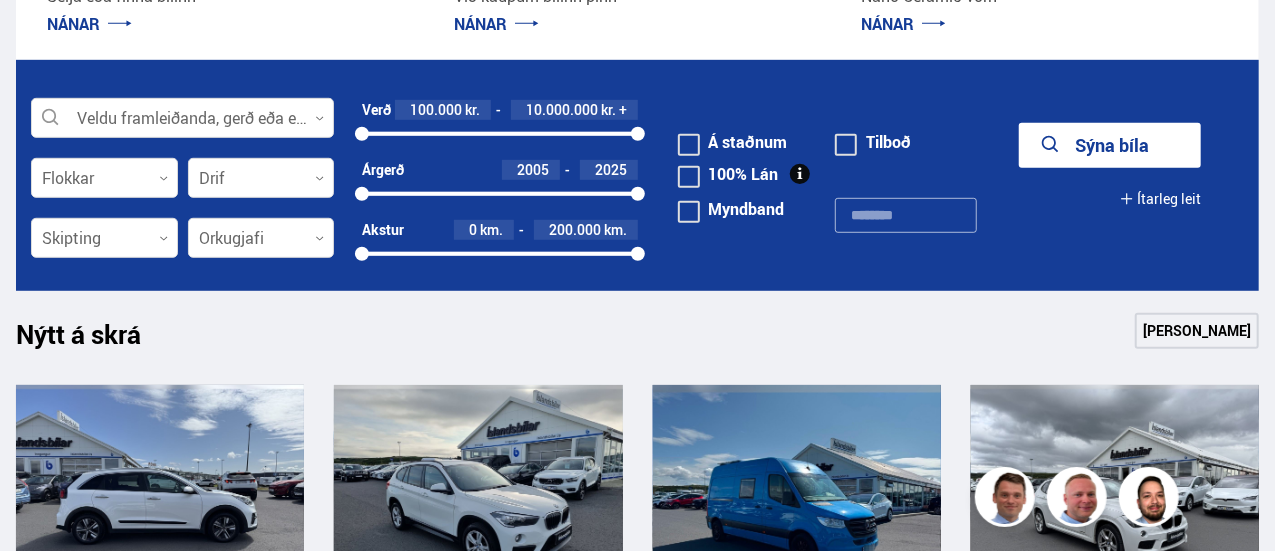 scroll, scrollTop: 500, scrollLeft: 0, axis: vertical 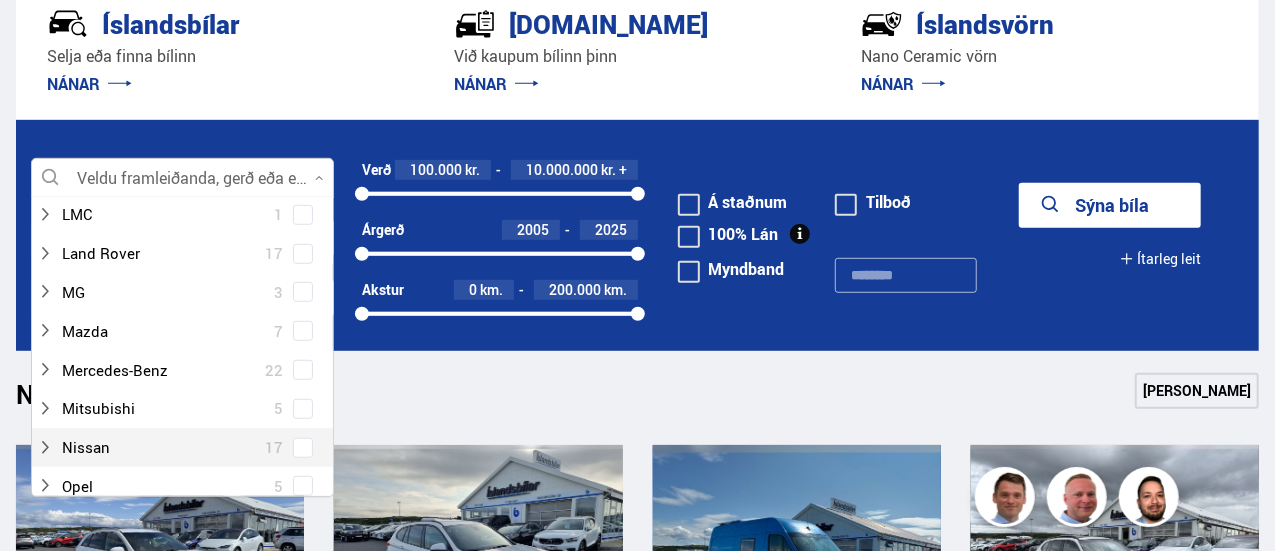 click 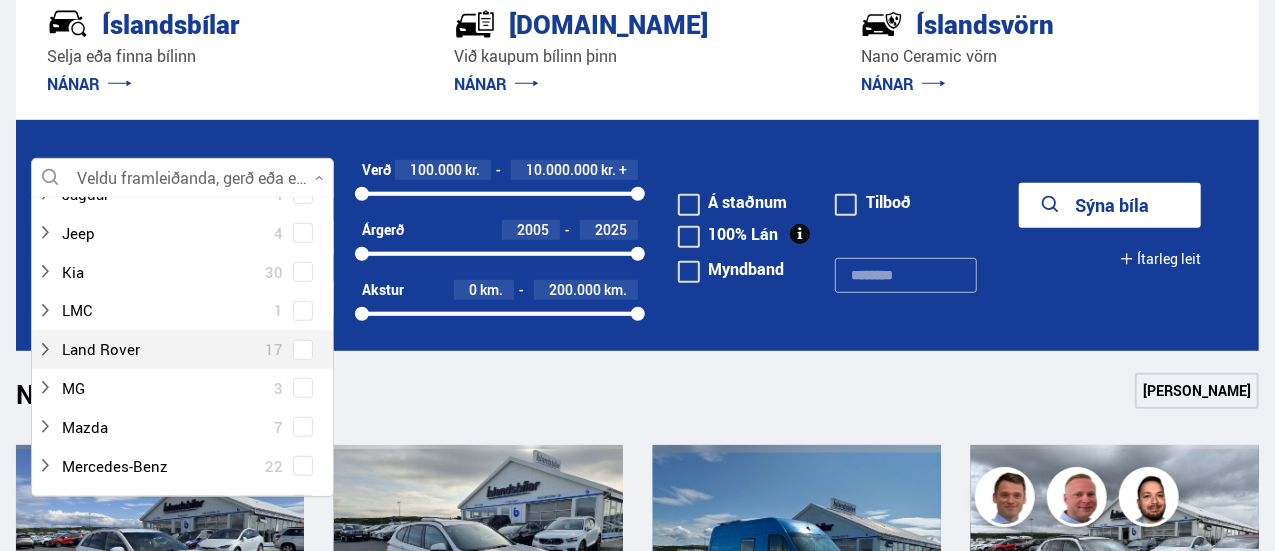 scroll, scrollTop: 700, scrollLeft: 0, axis: vertical 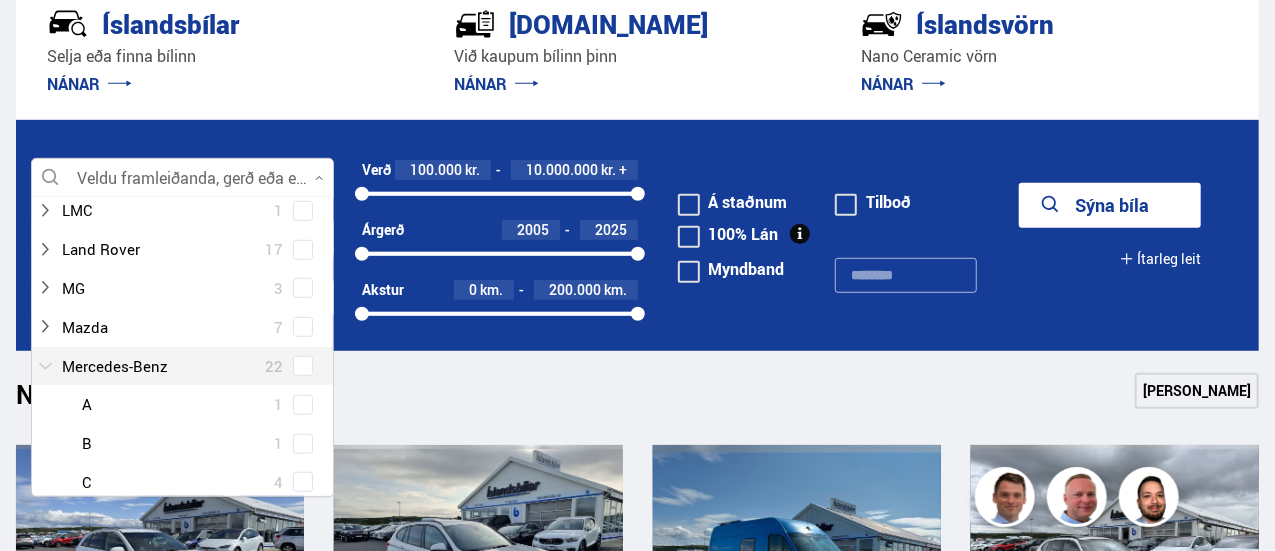 click at bounding box center [162, 366] 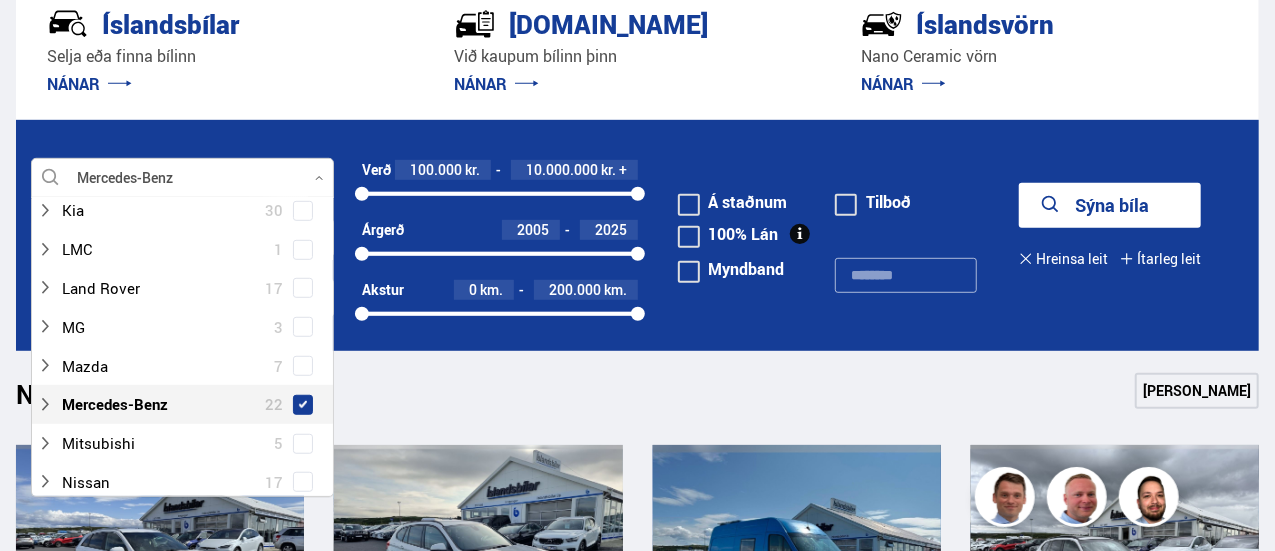 scroll, scrollTop: 739, scrollLeft: 0, axis: vertical 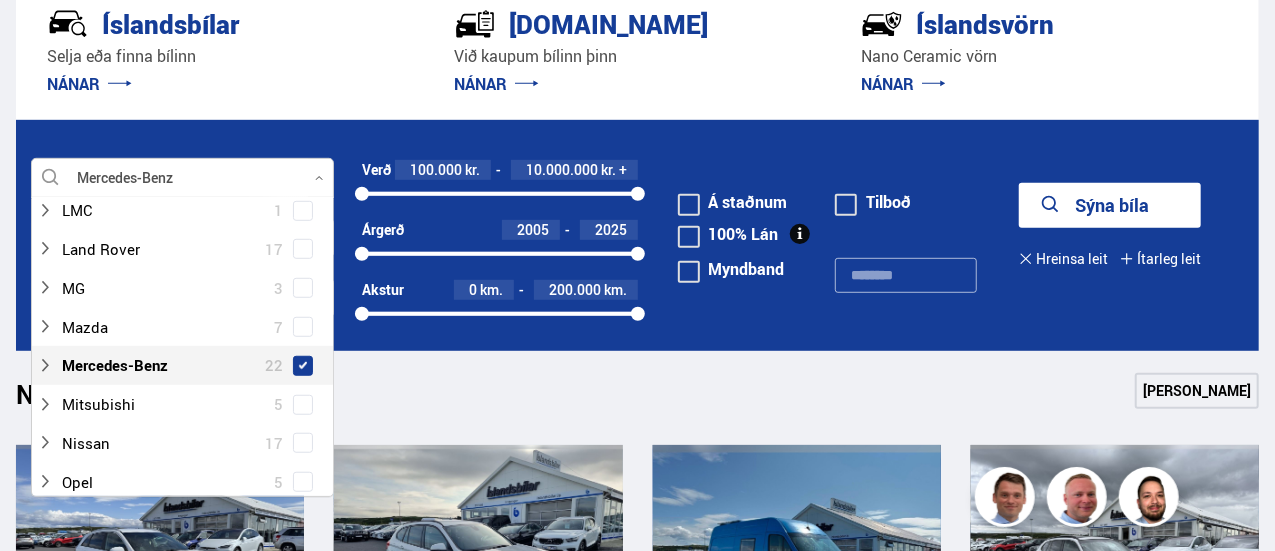 click on "22" at bounding box center [274, 365] 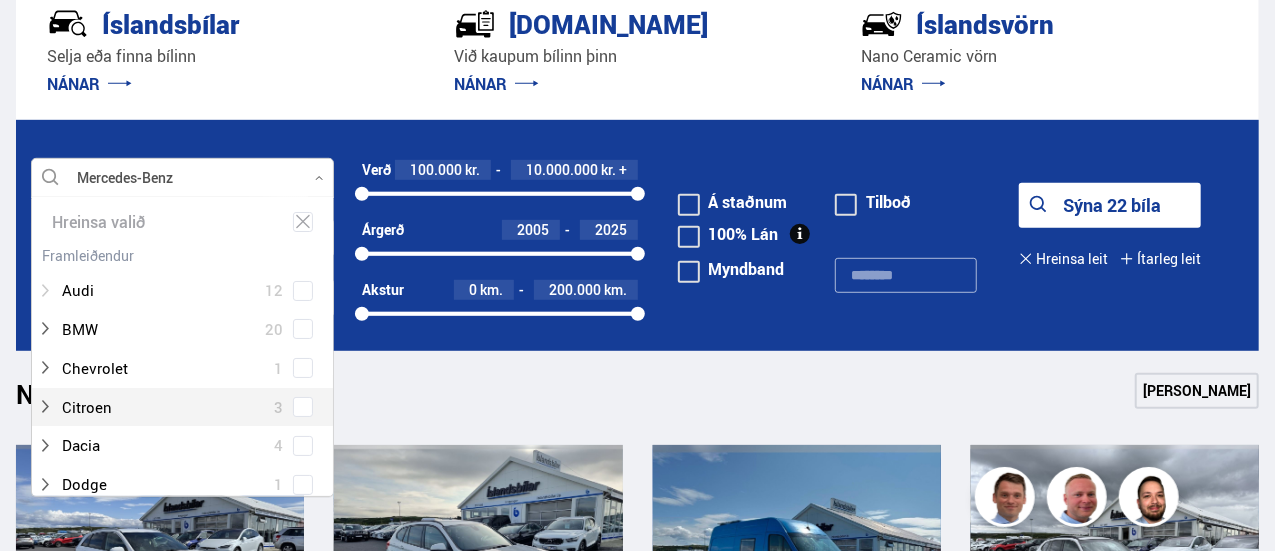 scroll, scrollTop: 0, scrollLeft: 0, axis: both 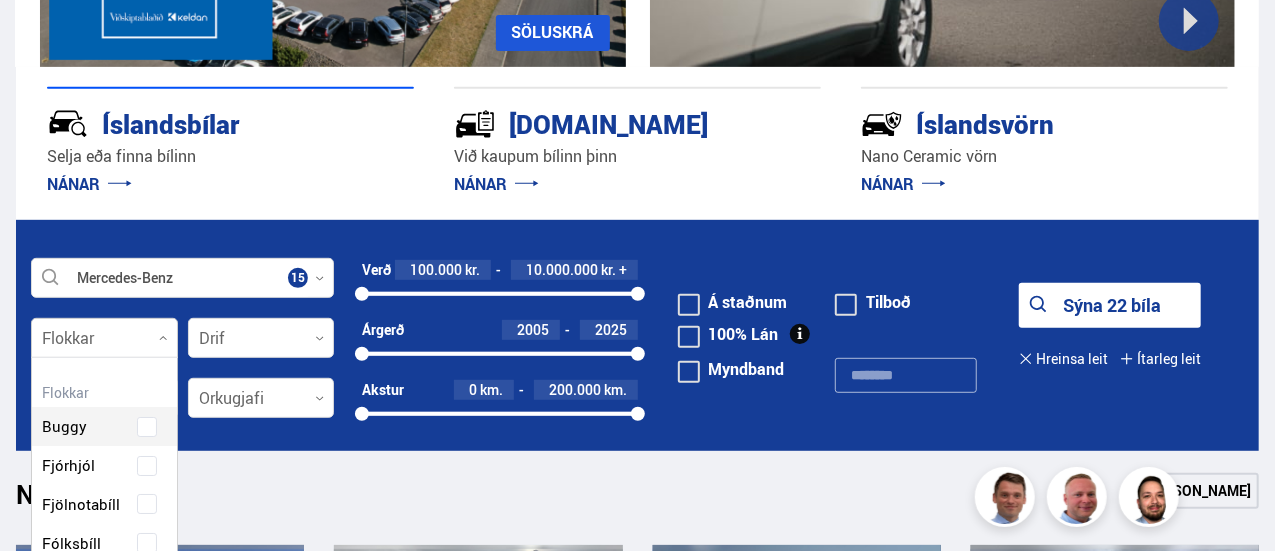 click 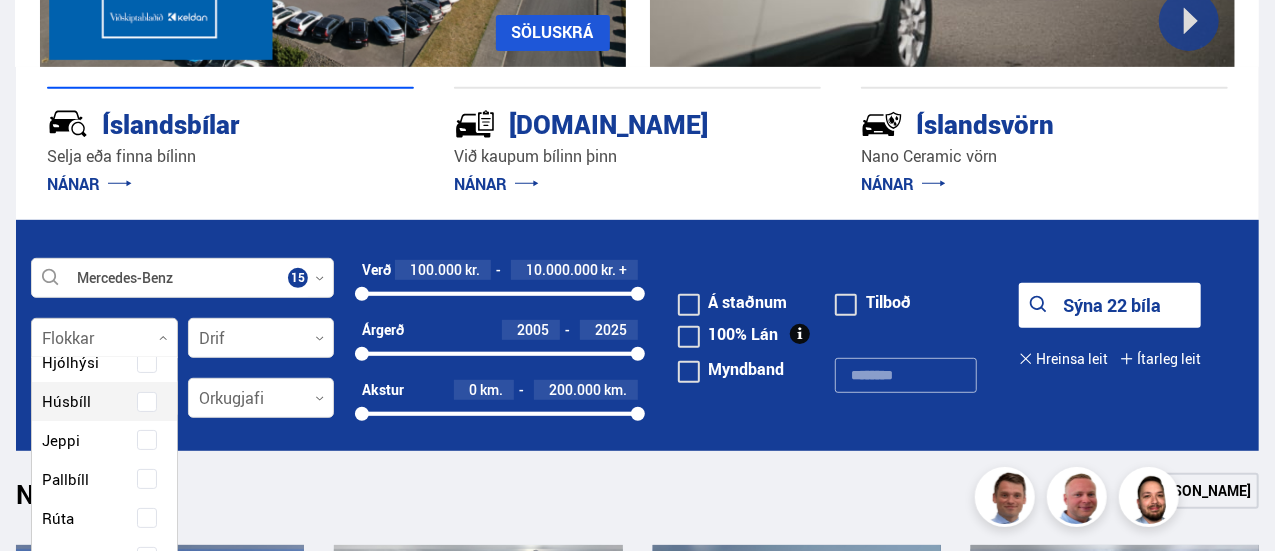 scroll, scrollTop: 300, scrollLeft: 0, axis: vertical 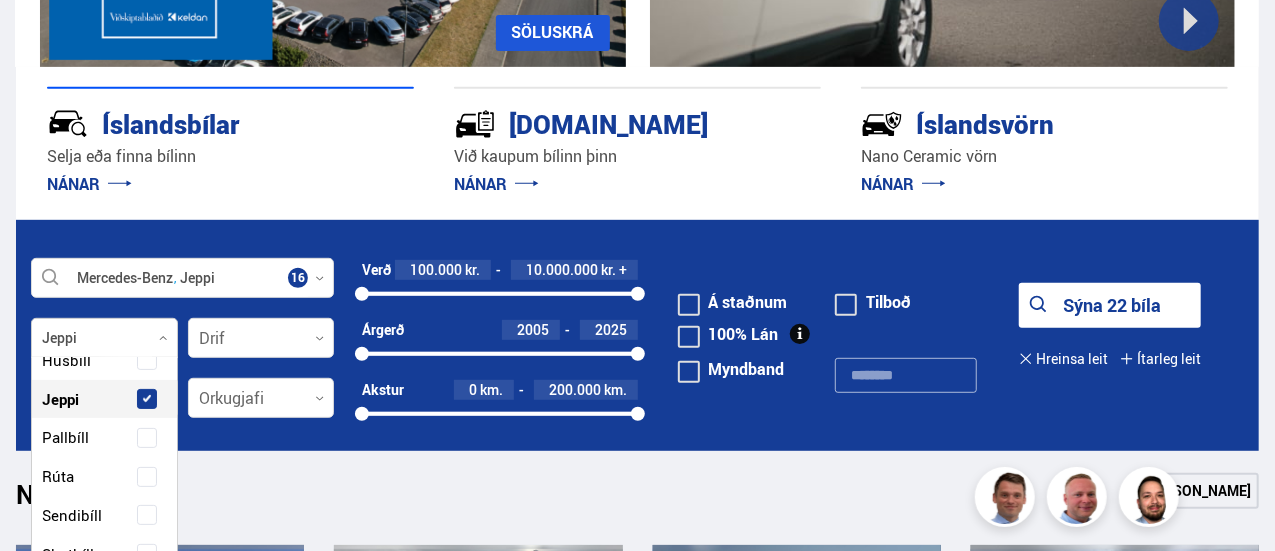 click on "Jeppi" at bounding box center (60, 399) 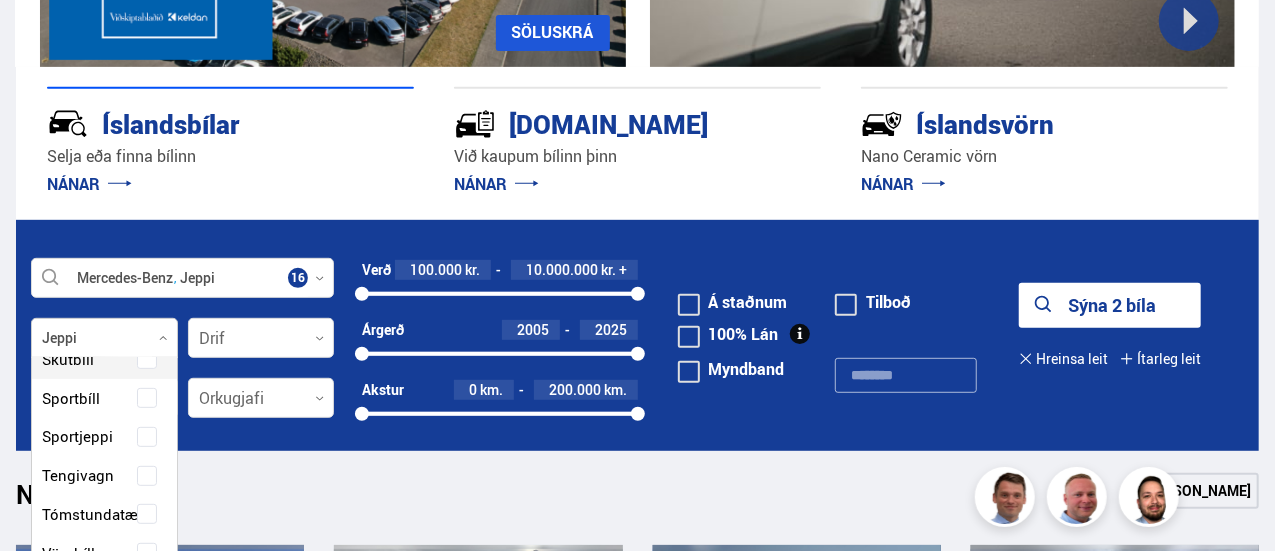 scroll, scrollTop: 565, scrollLeft: 0, axis: vertical 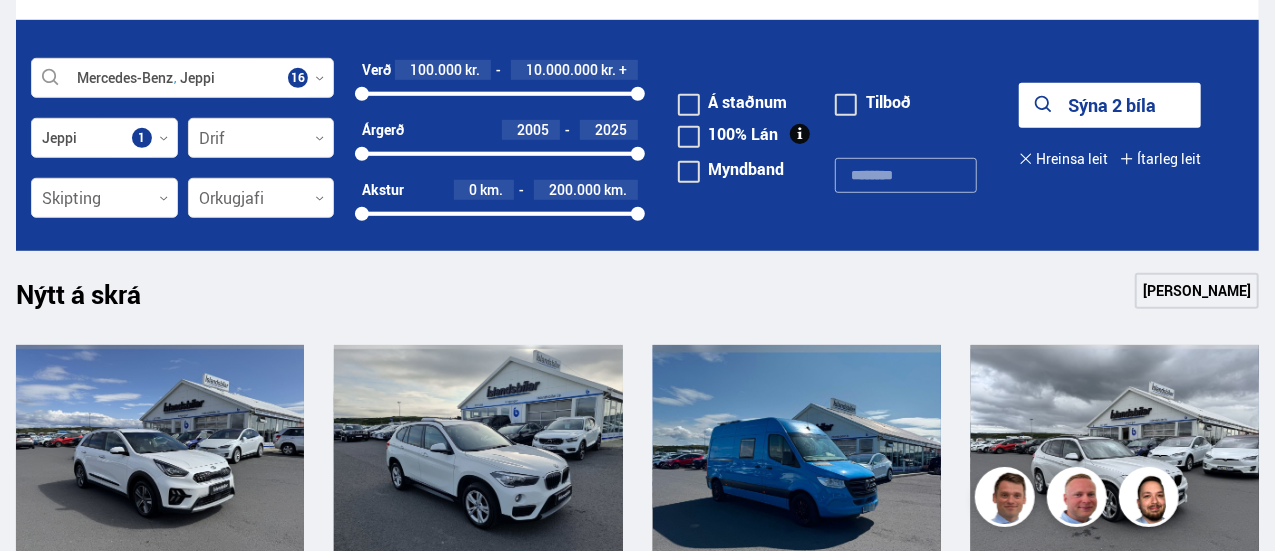 click on "Nýtt á skrá
Sjá meira" at bounding box center (637, 297) 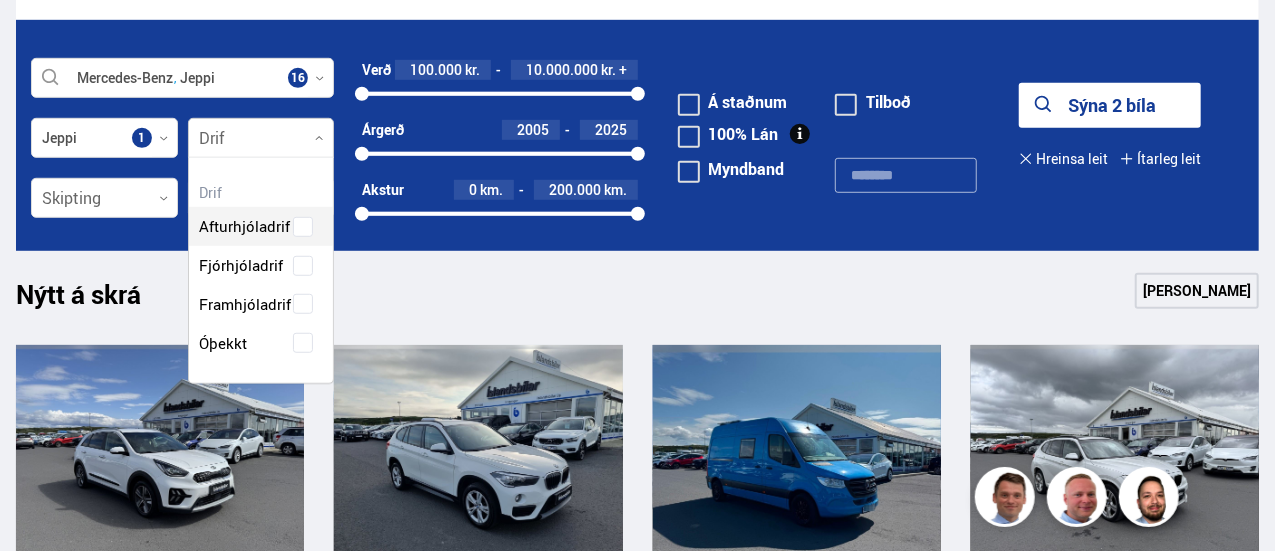 scroll, scrollTop: 227, scrollLeft: 148, axis: both 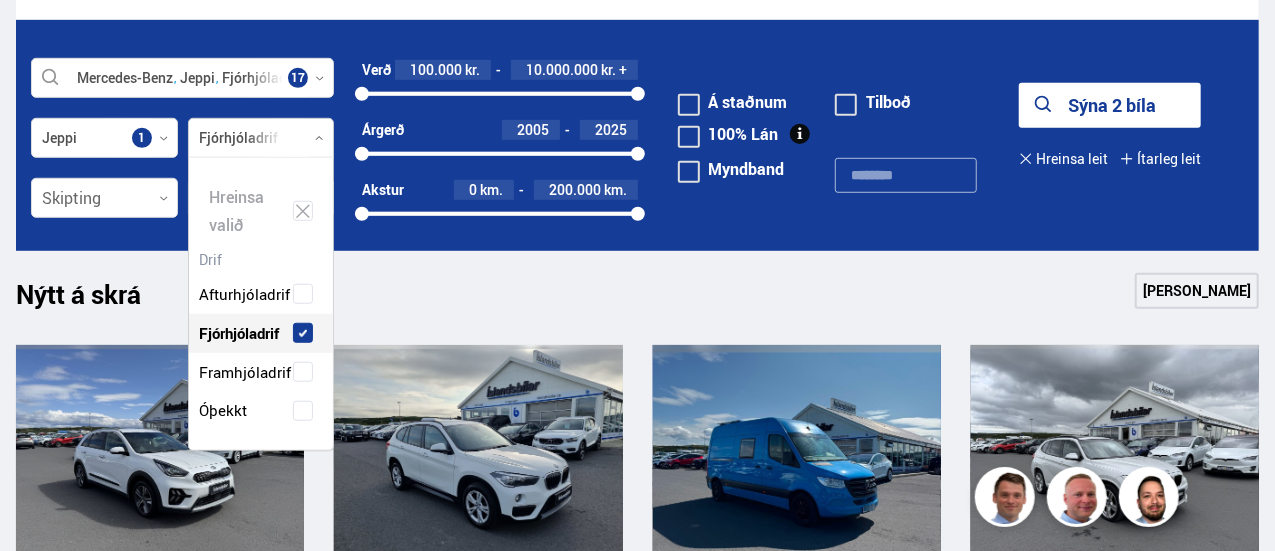 click on "Afturhjóladrif   Fjórhjóladrif   Framhjóladrif   Óþekkt" at bounding box center [261, 337] 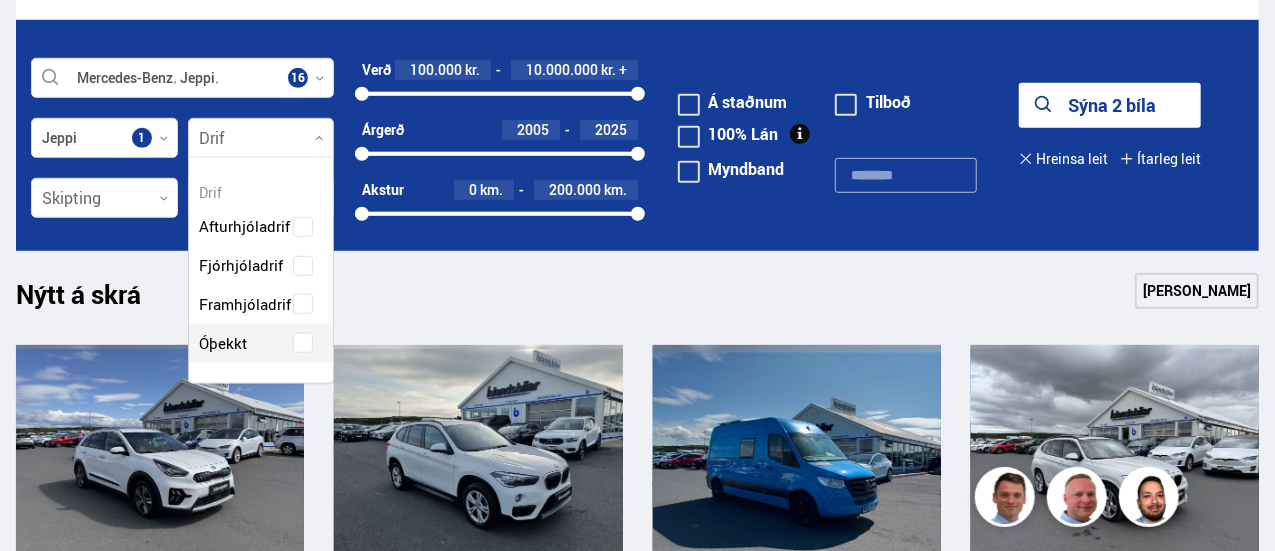 scroll, scrollTop: 224, scrollLeft: 145, axis: both 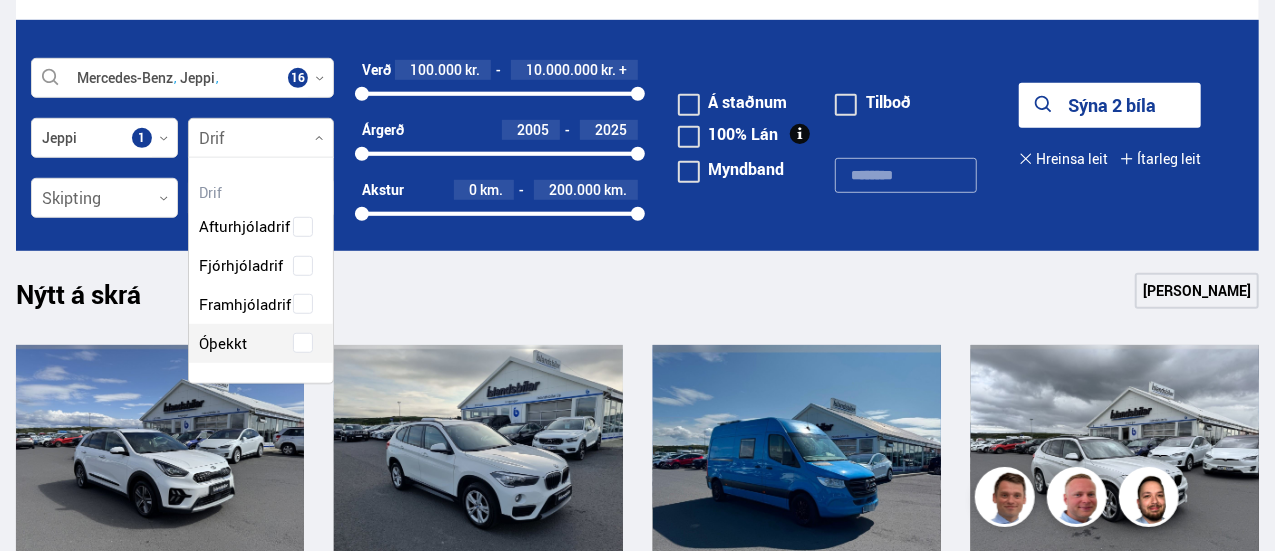 click on "Afturhjóladrif   Fjórhjóladrif   Framhjóladrif   Óþekkt" at bounding box center [261, 270] 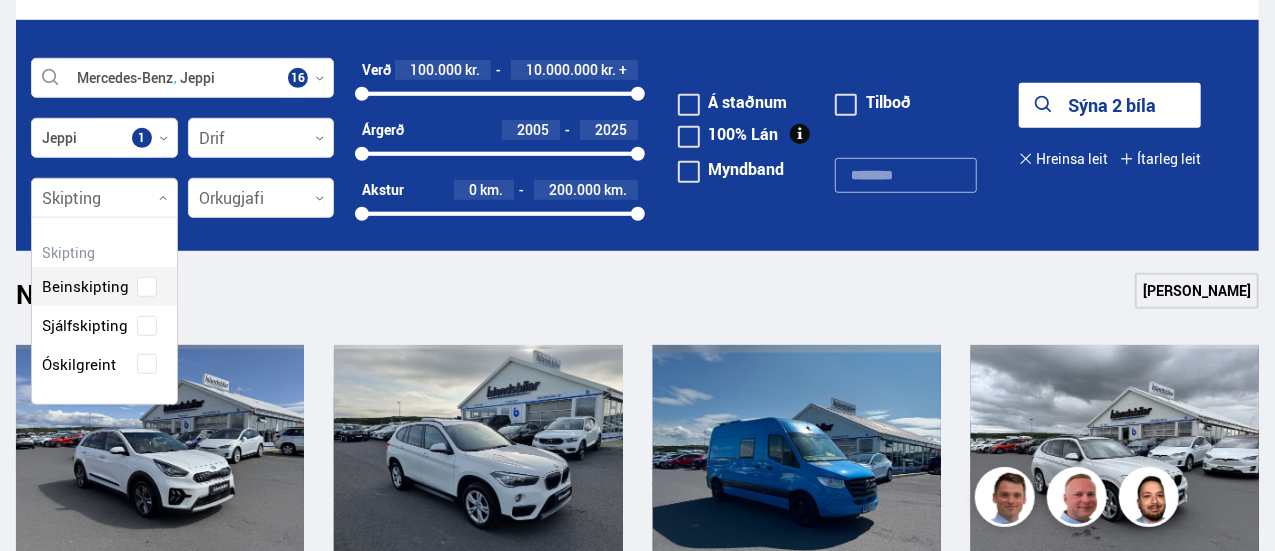 scroll, scrollTop: 188, scrollLeft: 148, axis: both 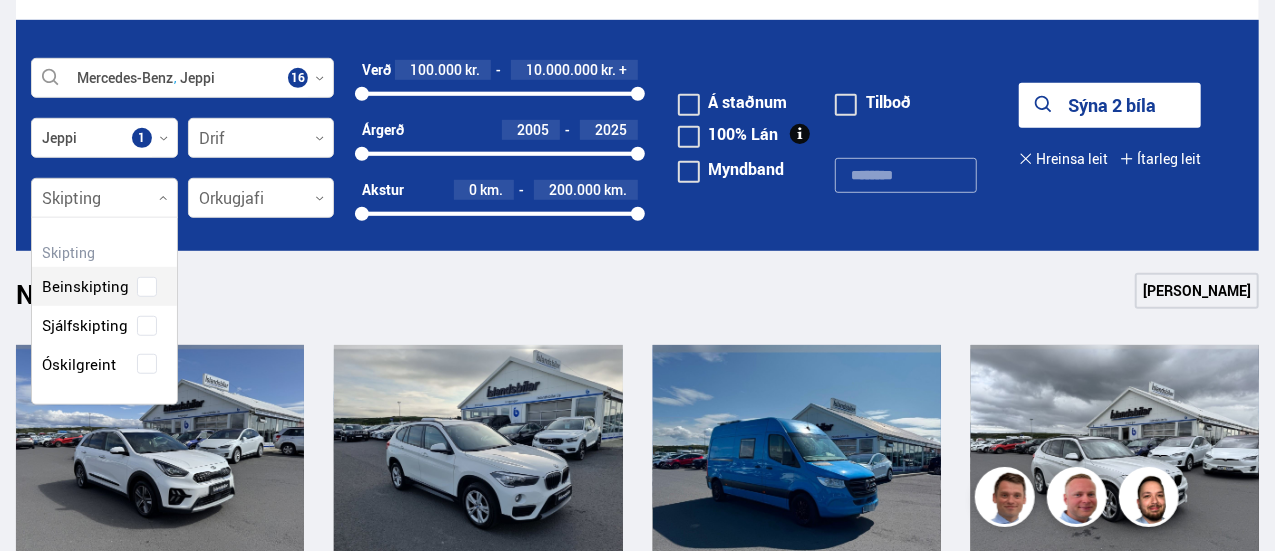 click at bounding box center [104, 199] 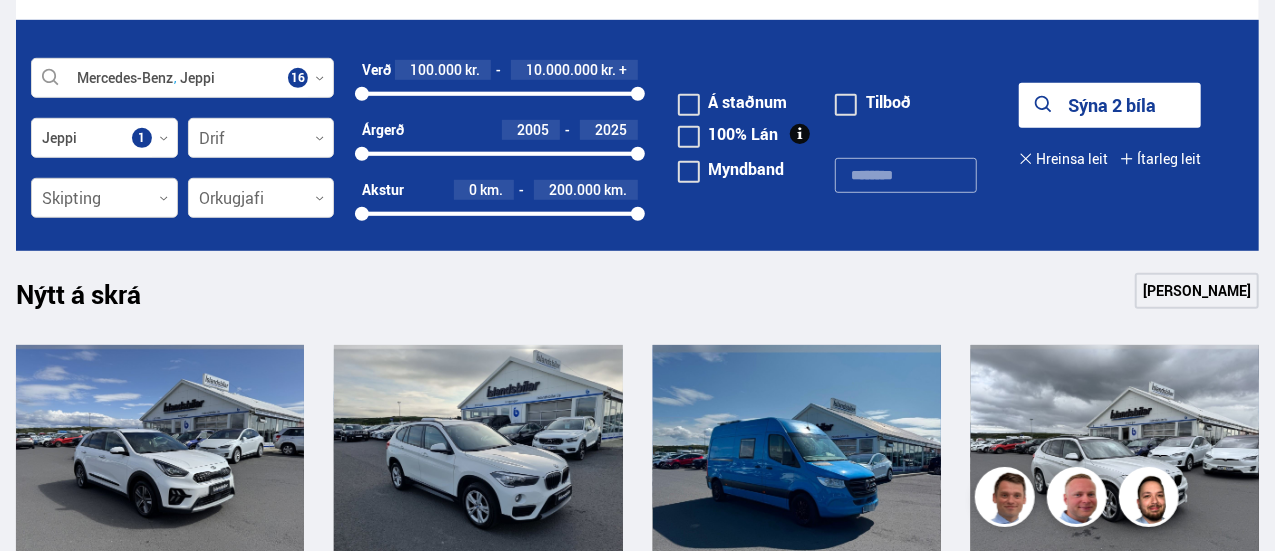click 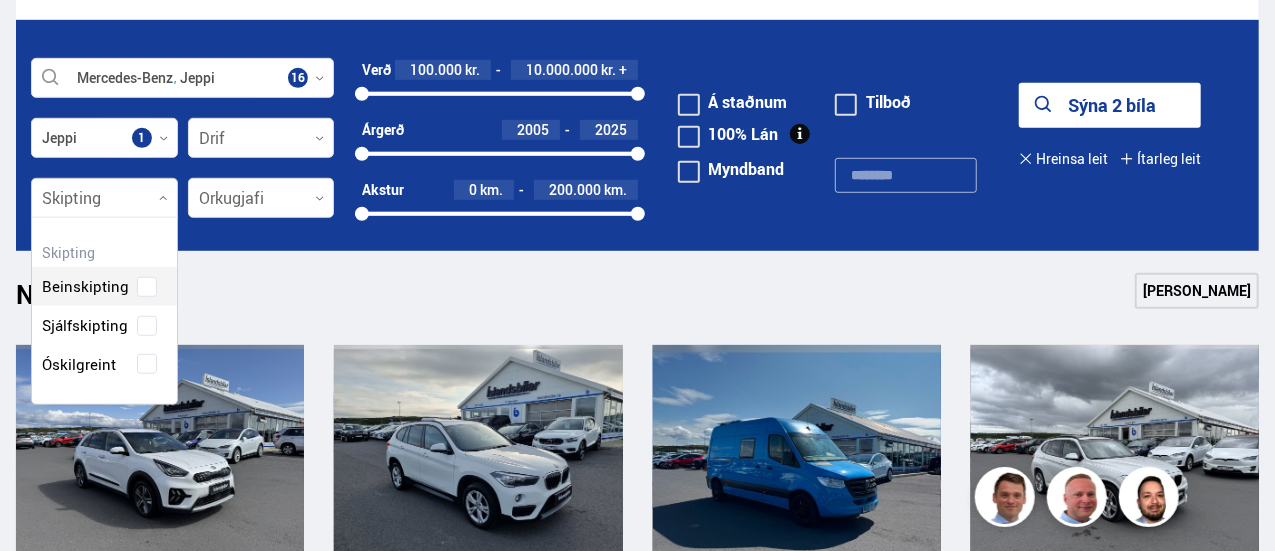 scroll, scrollTop: 188, scrollLeft: 148, axis: both 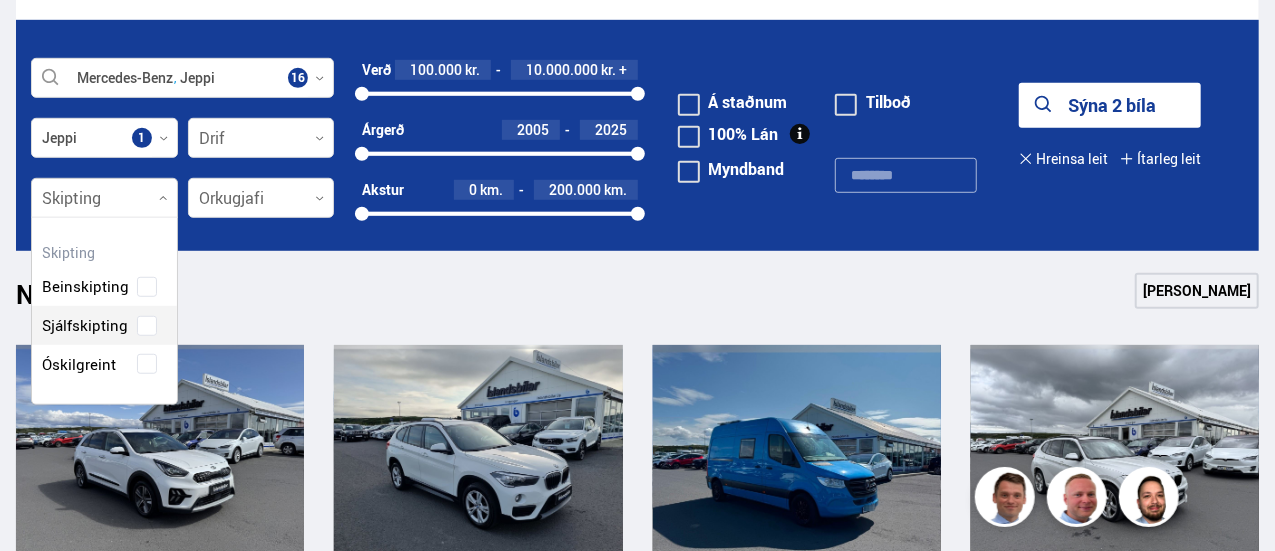 click on "Beinskipting   Sjálfskipting   Óskilgreint" at bounding box center (104, 311) 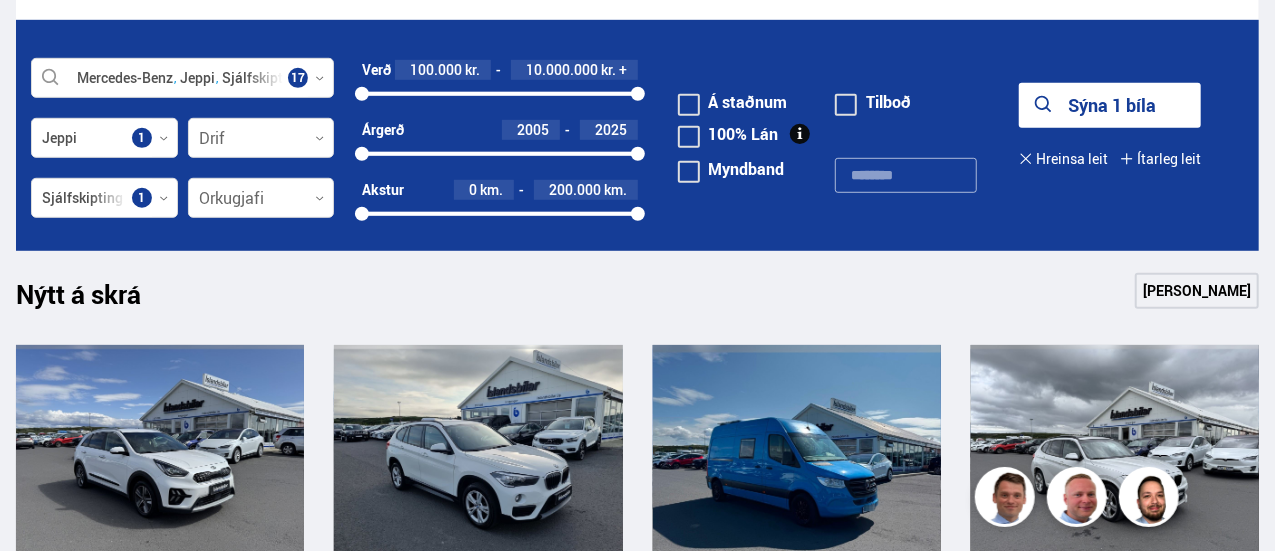click on "Nýtt á skrá
Sjá meira" at bounding box center (637, 297) 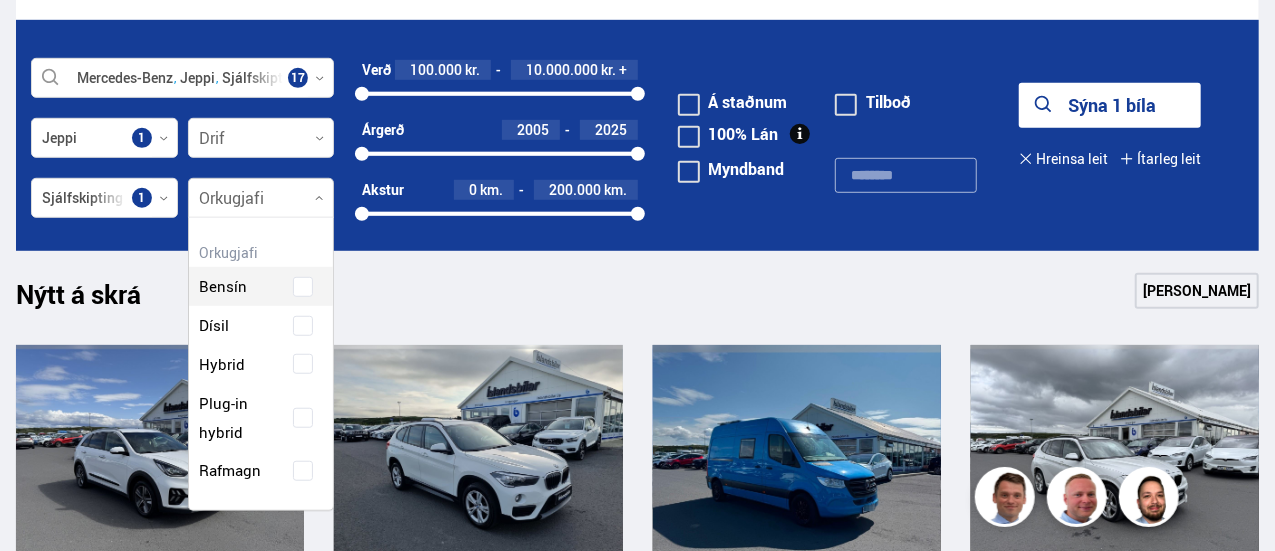 click 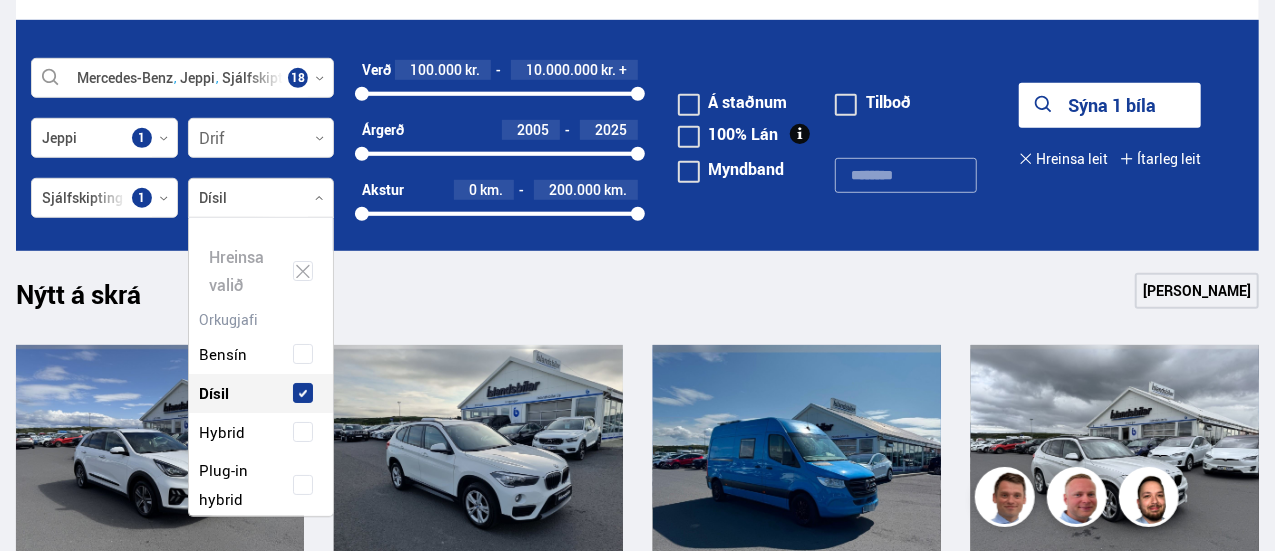 scroll, scrollTop: 301, scrollLeft: 153, axis: both 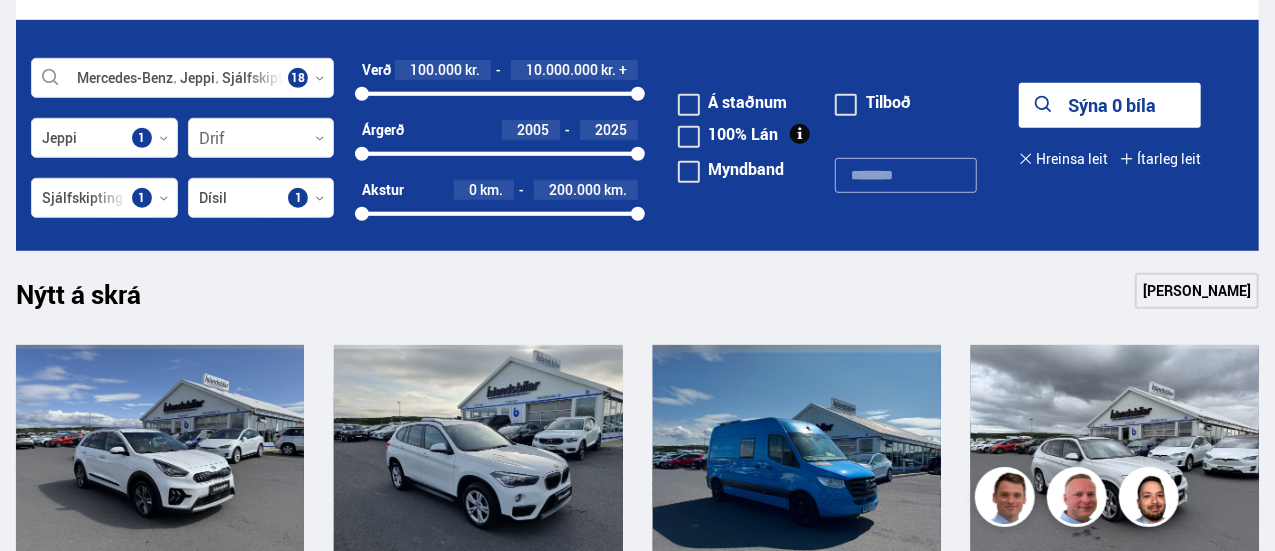 click on "Nano Ceramic vörn
NÁNAR UM ÍSLANDSVÖRN
Skráðu bílinn hjá okkur!
SÖLUSKRÁ
Við kaupum bílinn þinn!
NÁNAR UM [DOMAIN_NAME]
Nano Ceramic vörn
NÁNAR UM ÍSLANDSVÖRN
Skráðu bílinn hjá okkur!
[GEOGRAPHIC_DATA]
Íslandsbílar
[PERSON_NAME] finna bílinn
NÁNAR
[DOMAIN_NAME]
Við kaupum bílinn þinn
NÁNAR" at bounding box center [637, 1248] 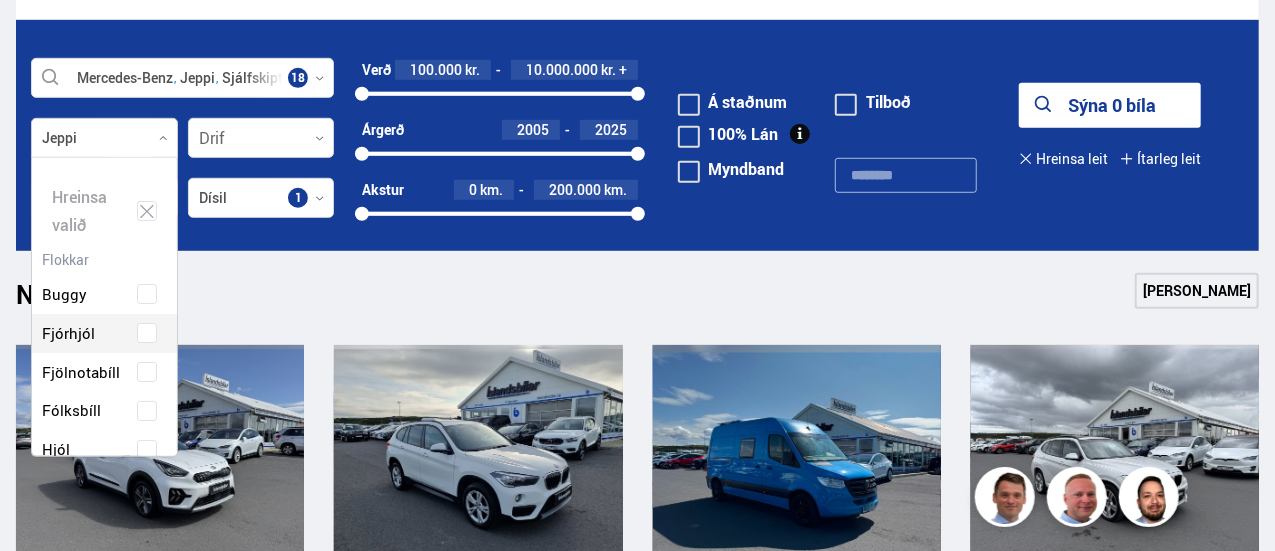scroll, scrollTop: 301, scrollLeft: 153, axis: both 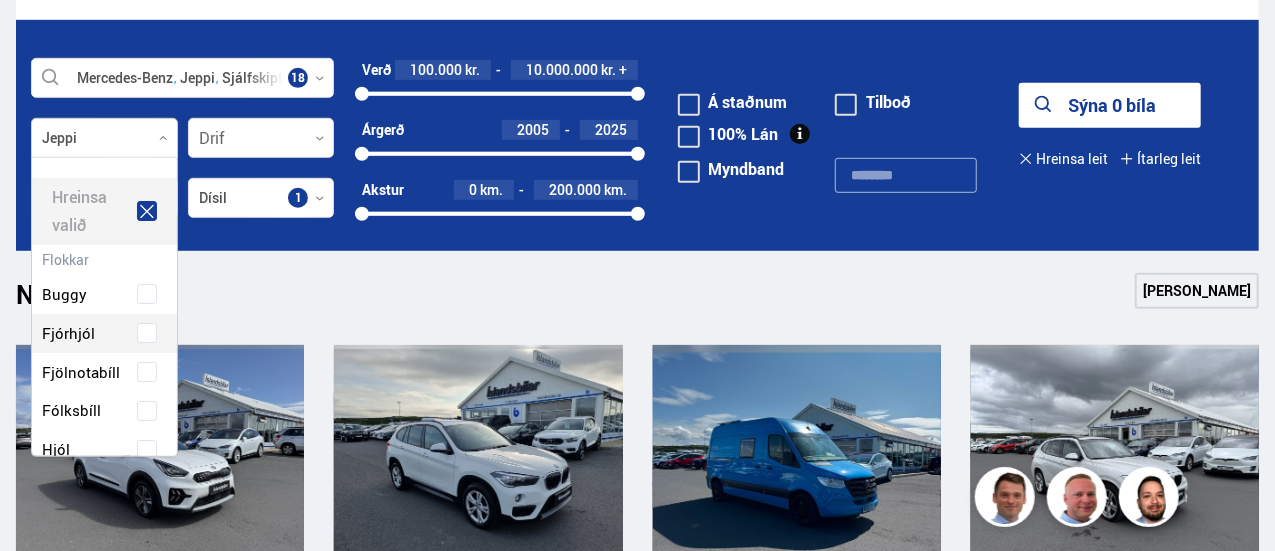 click 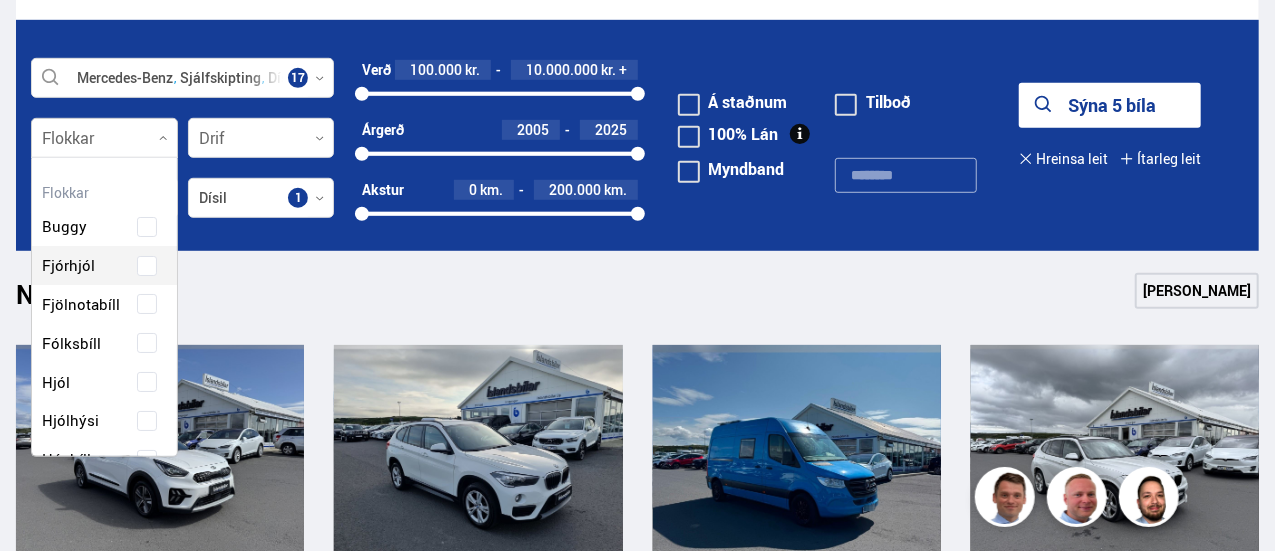 click at bounding box center (104, 139) 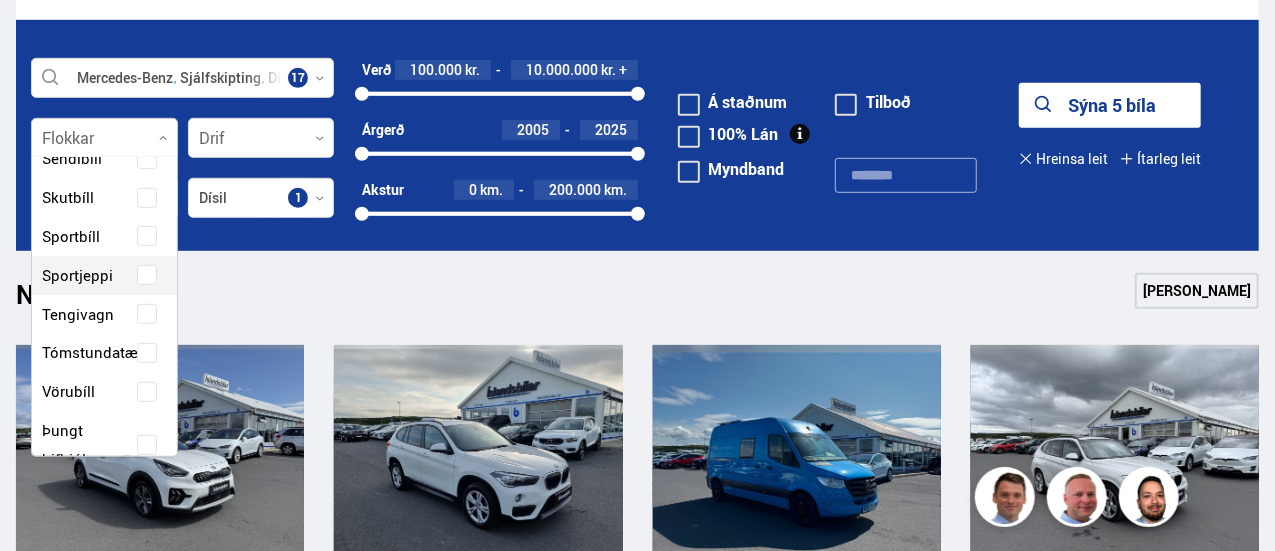 scroll, scrollTop: 498, scrollLeft: 0, axis: vertical 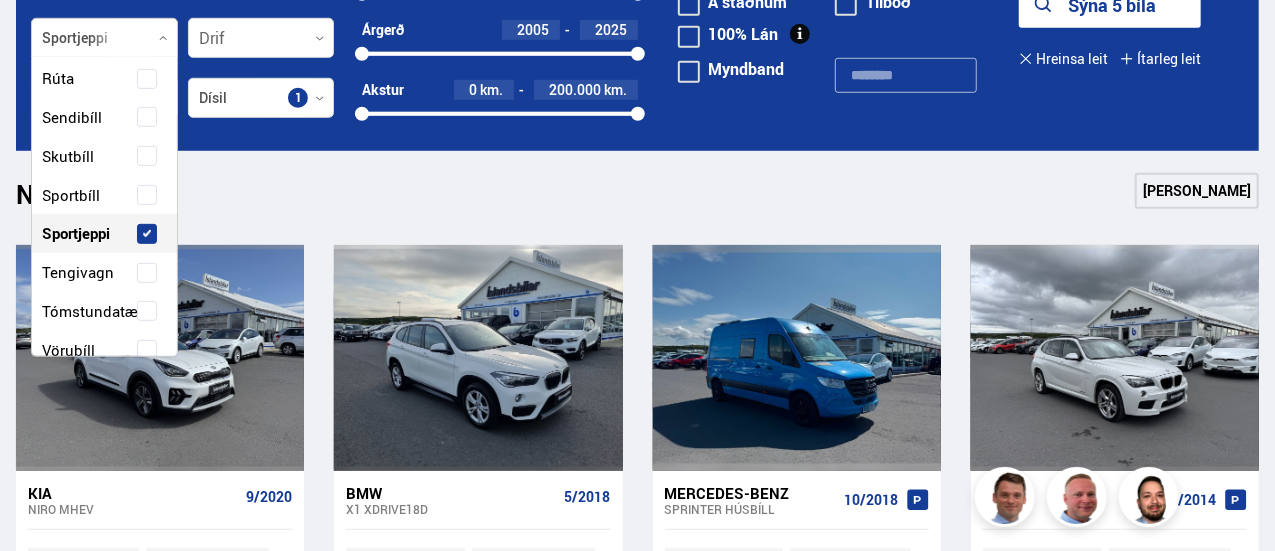 click on "Sportjeppi" at bounding box center (76, 233) 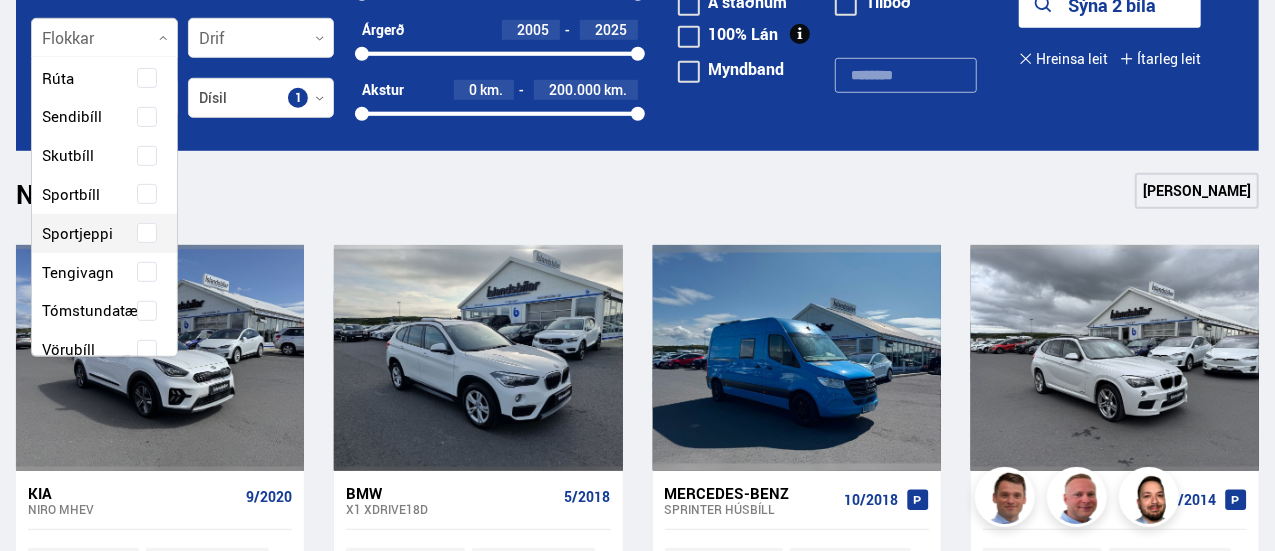 click on "Sportjeppi" at bounding box center [77, 233] 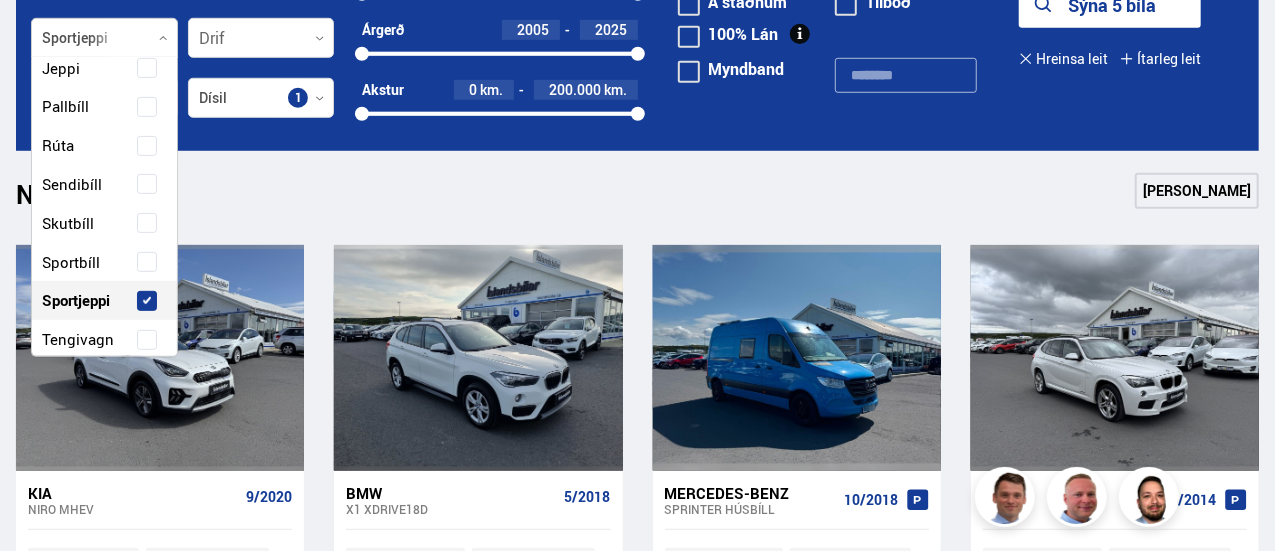 scroll, scrollTop: 465, scrollLeft: 0, axis: vertical 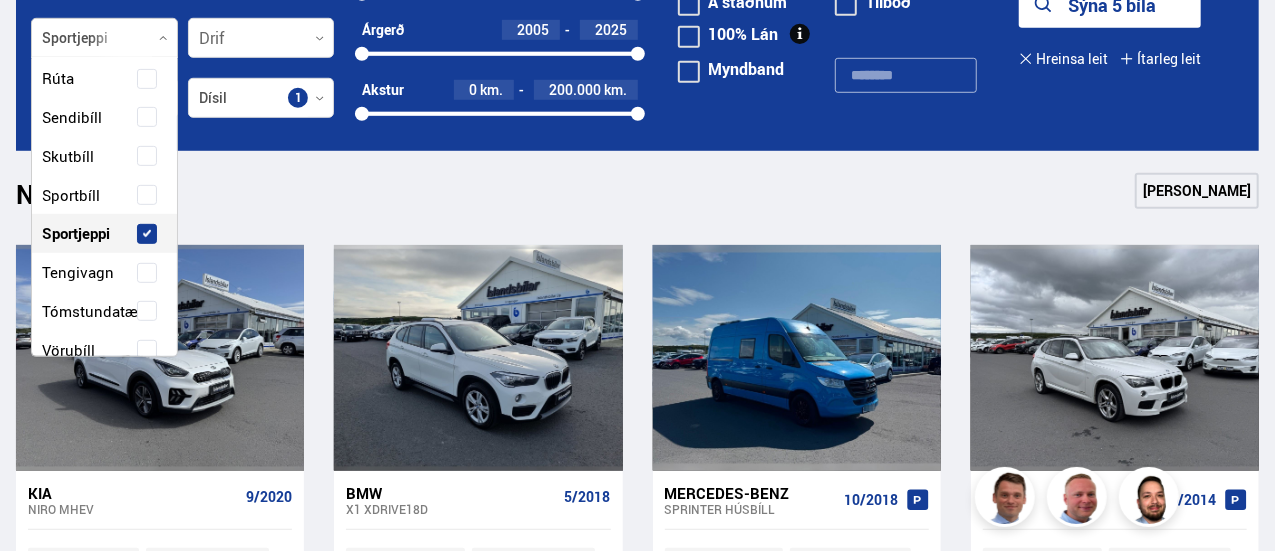 click on "Sportjeppi" at bounding box center [76, 233] 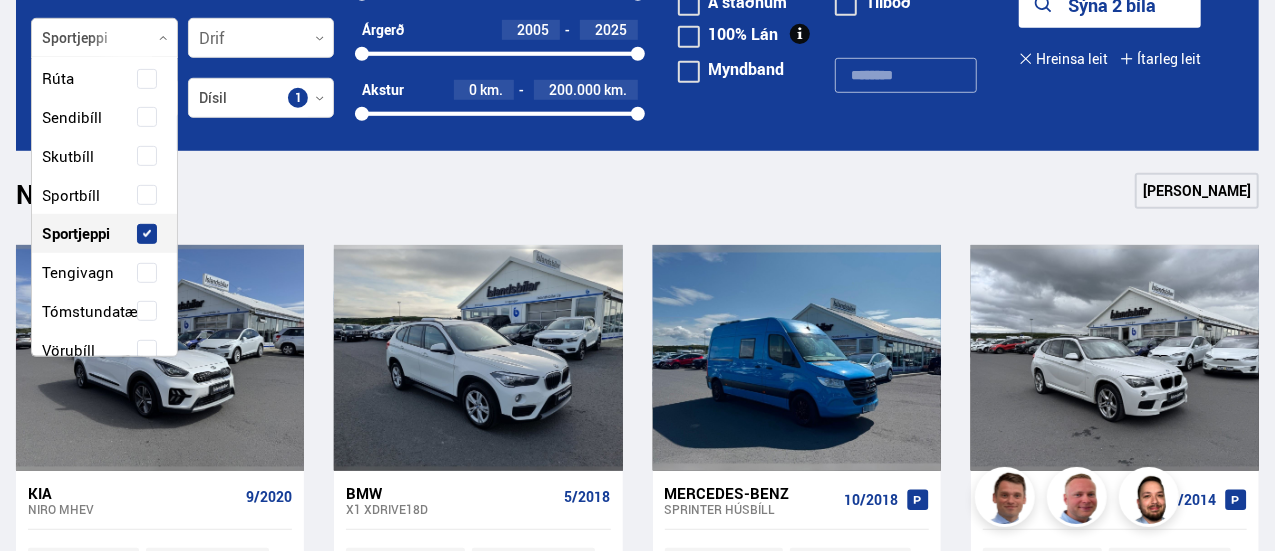 click on "Nýtt á skrá
Sjá meira" at bounding box center (637, 197) 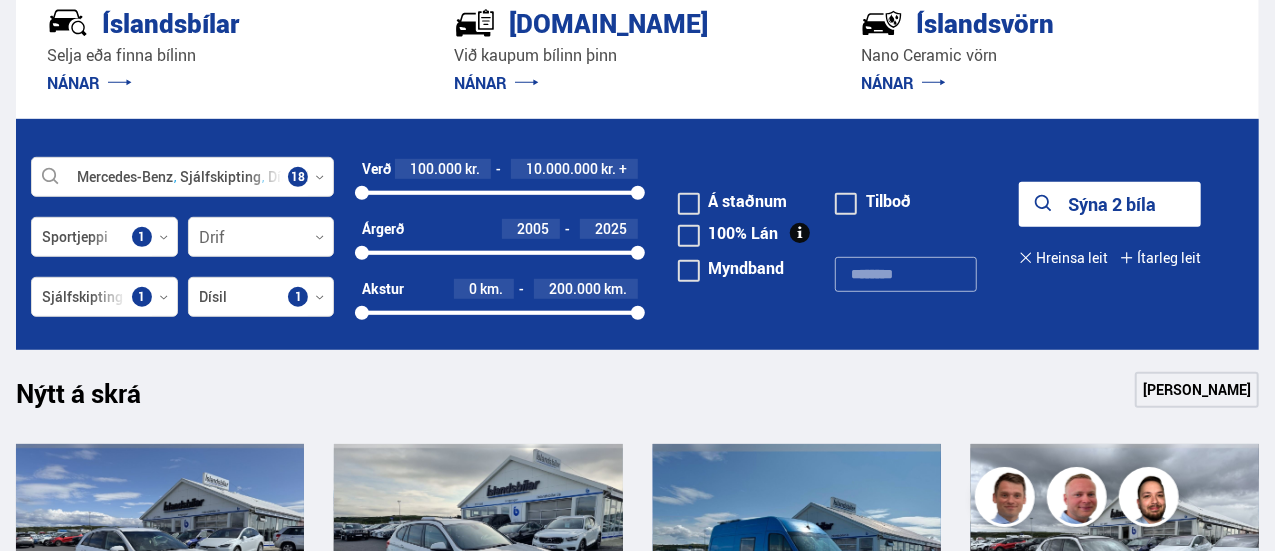 scroll, scrollTop: 500, scrollLeft: 0, axis: vertical 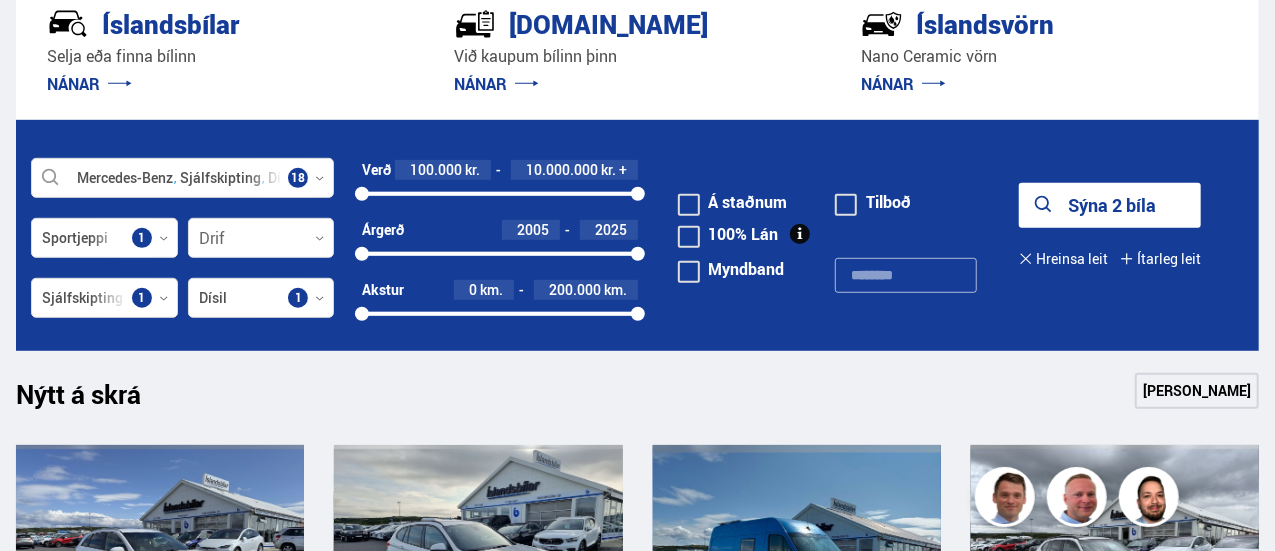 click on "Sýna 2 bíla" at bounding box center (1110, 205) 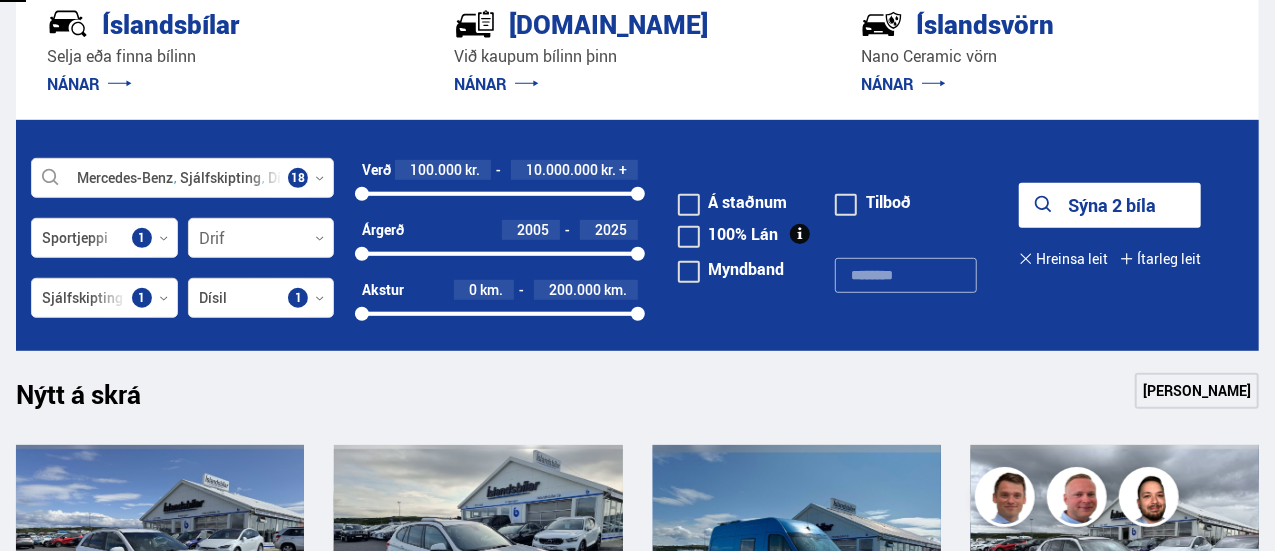 scroll, scrollTop: 0, scrollLeft: 0, axis: both 